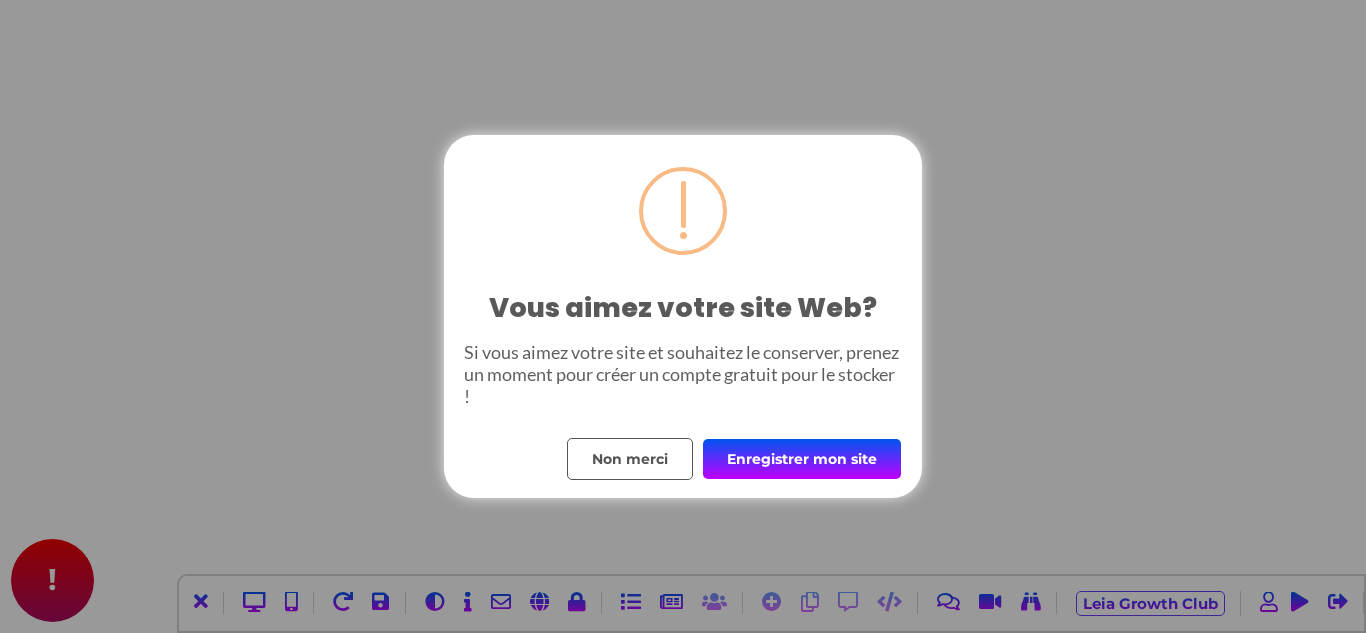 scroll, scrollTop: 0, scrollLeft: 0, axis: both 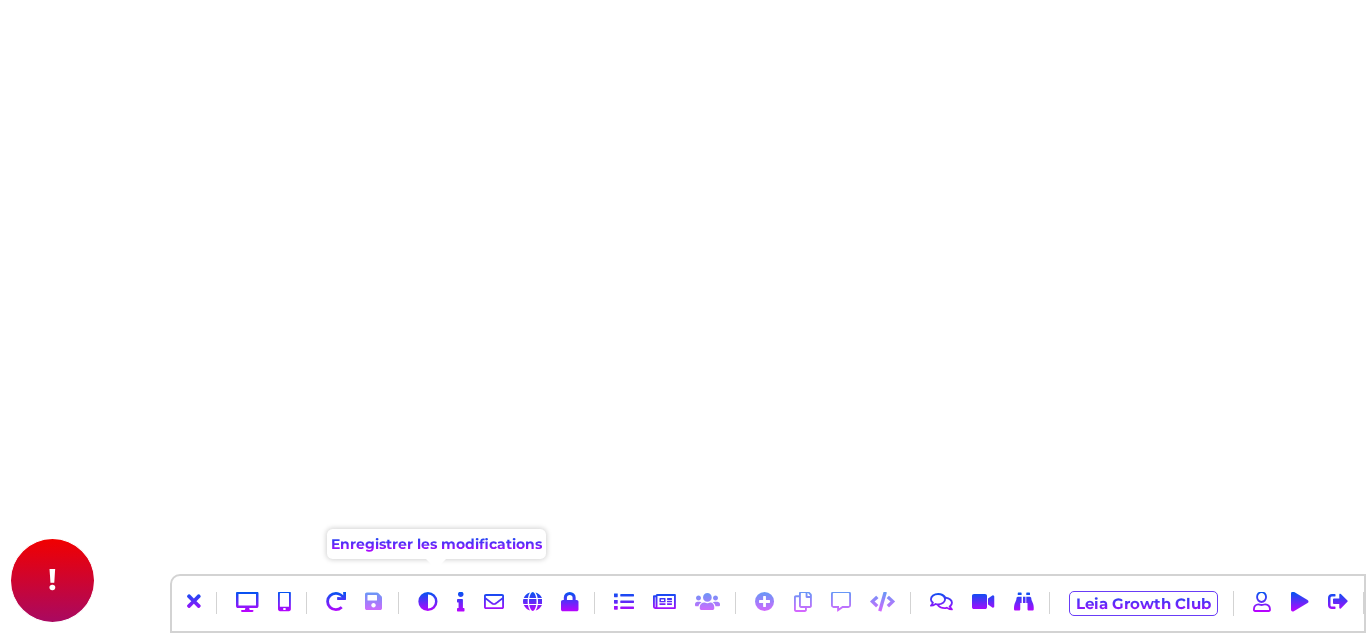 click at bounding box center [374, 602] 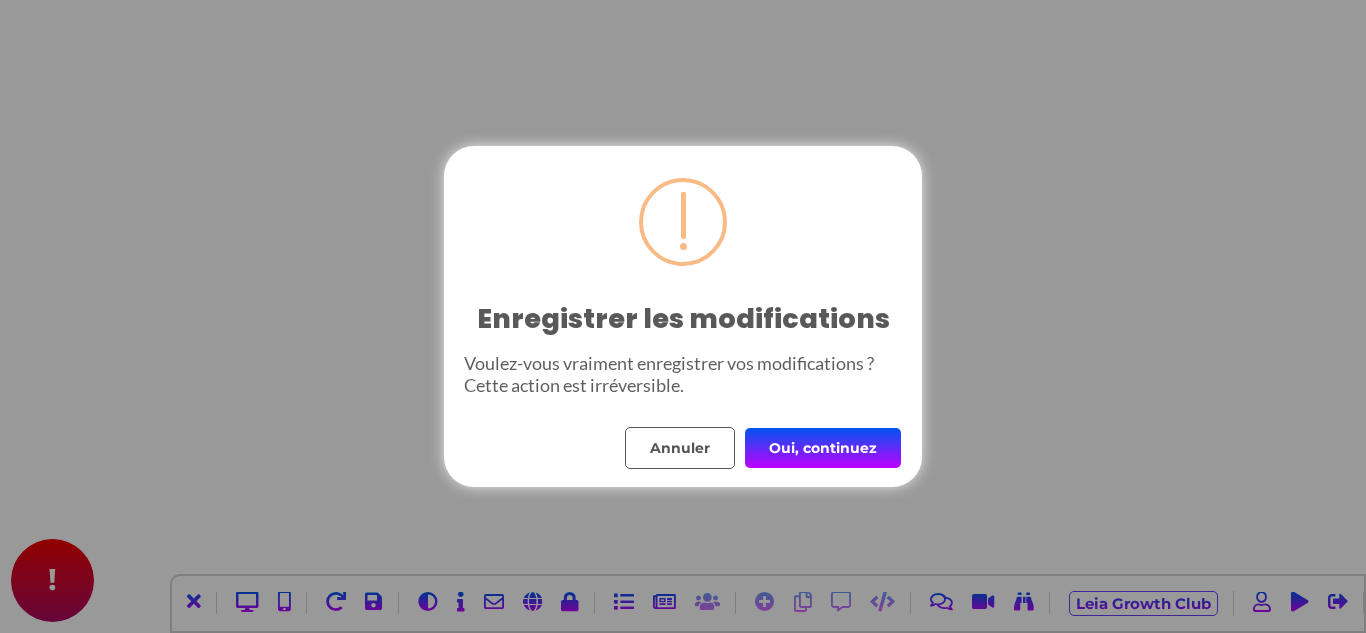 click on "Oui, continuez" at bounding box center (823, 448) 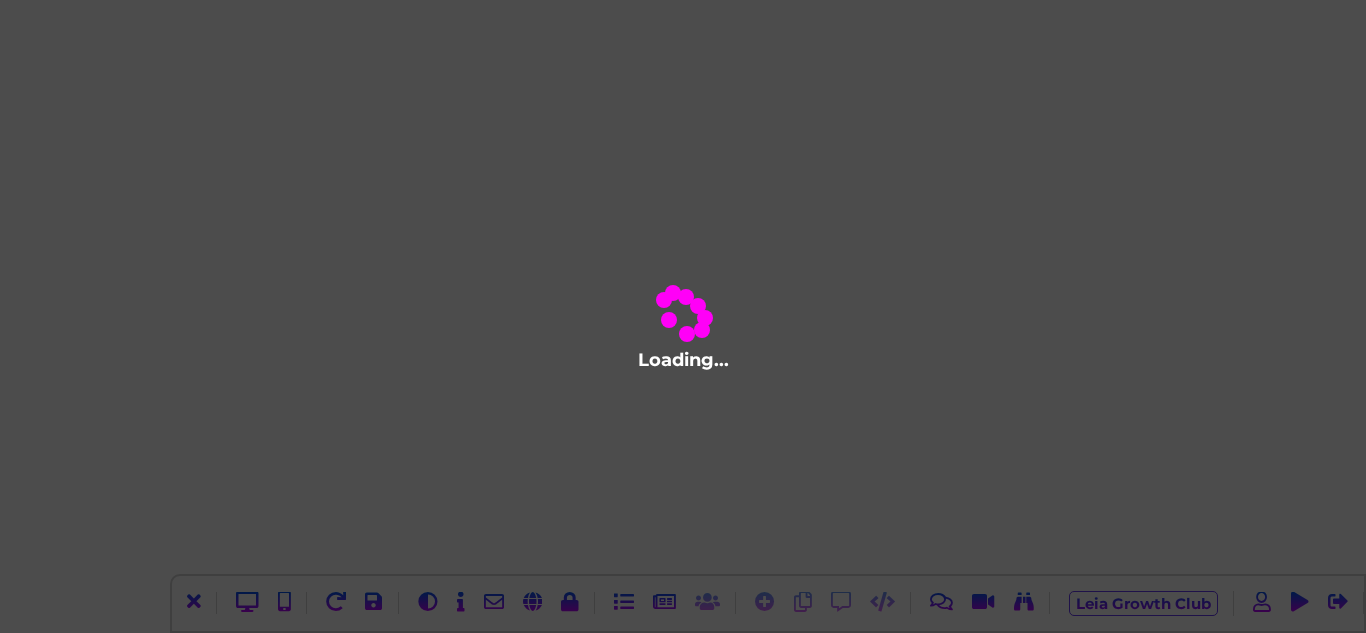 scroll, scrollTop: 0, scrollLeft: 0, axis: both 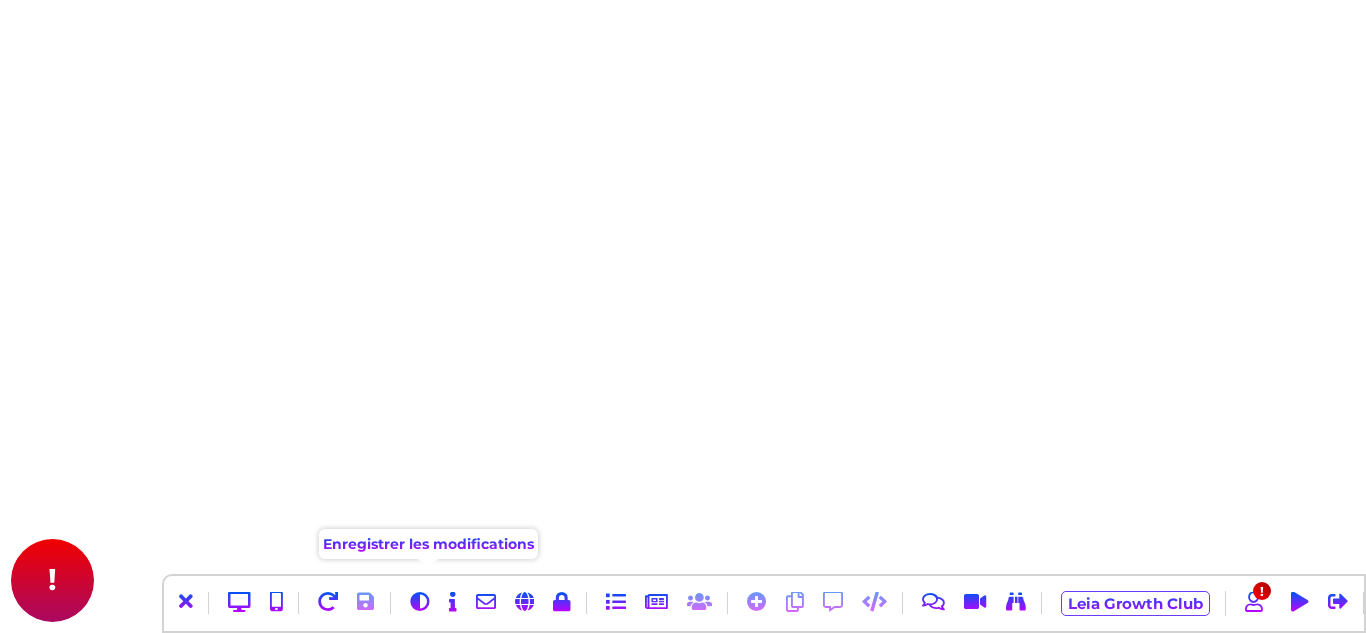 click at bounding box center [366, 602] 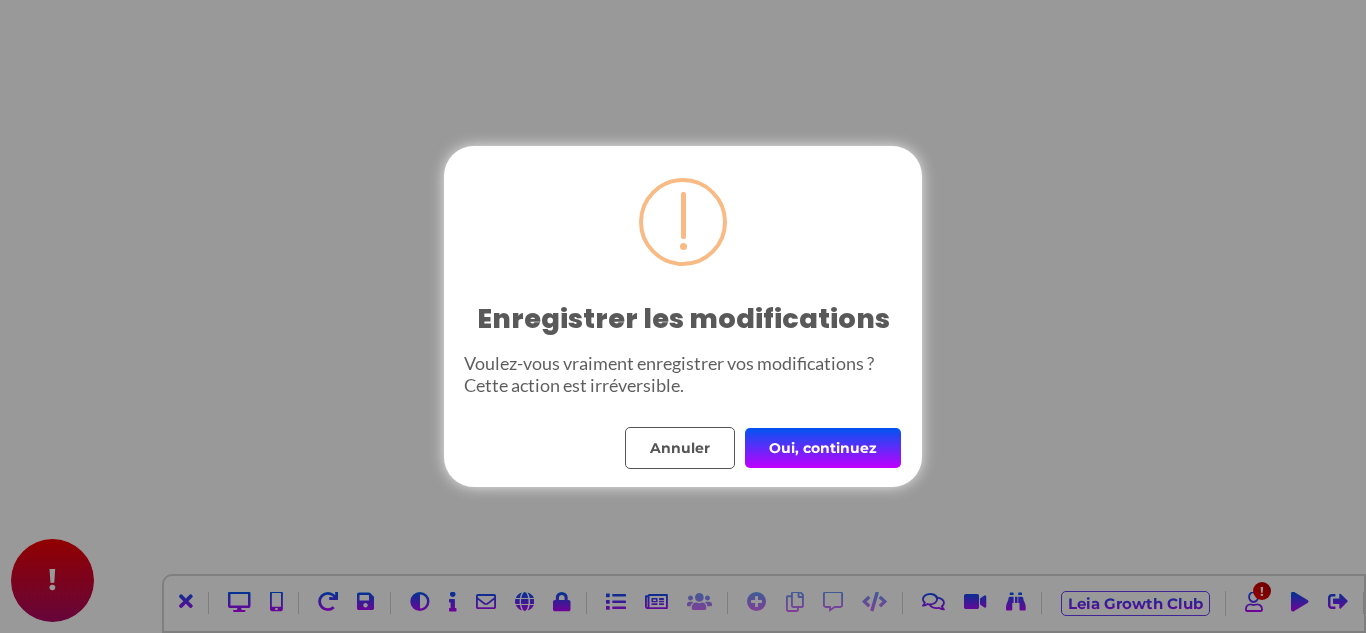 click on "Oui, continuez" at bounding box center (823, 448) 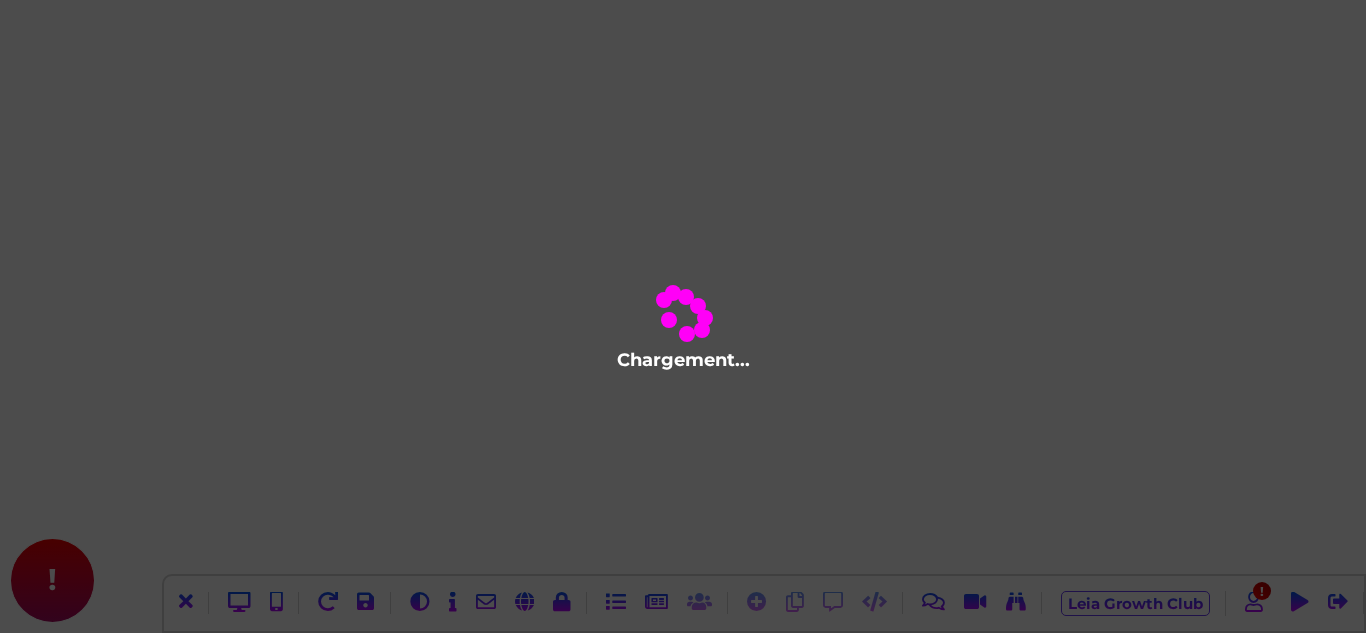 type 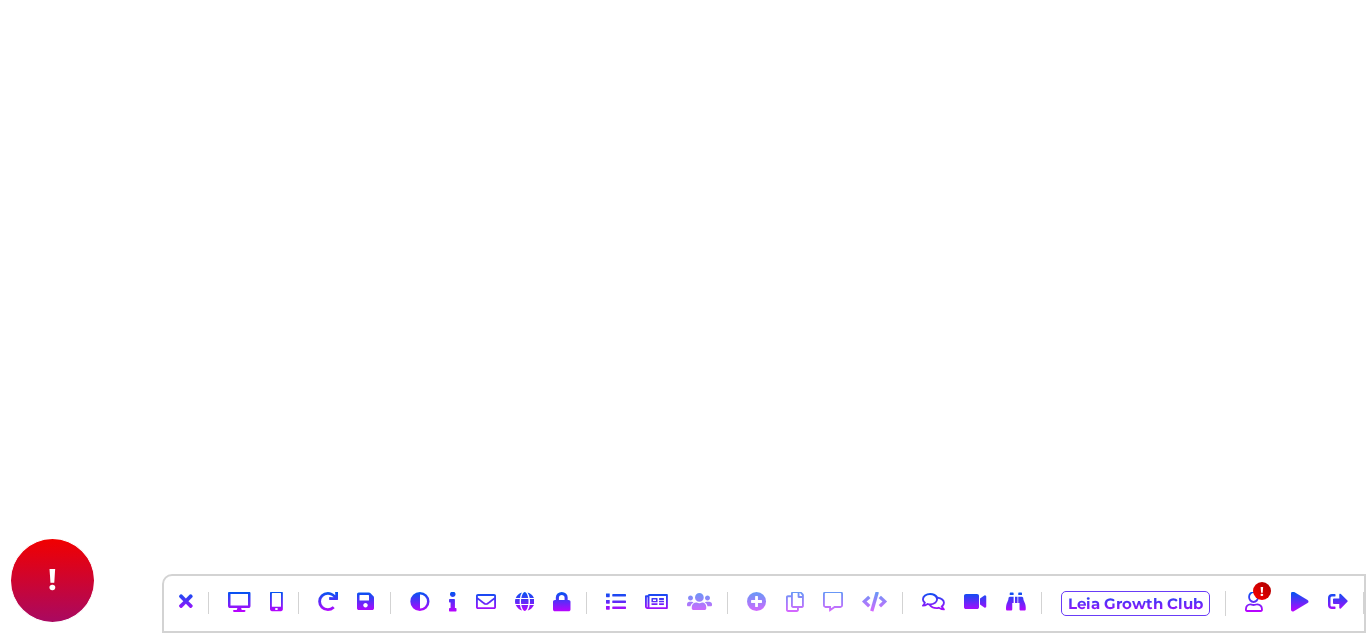 scroll, scrollTop: 0, scrollLeft: 0, axis: both 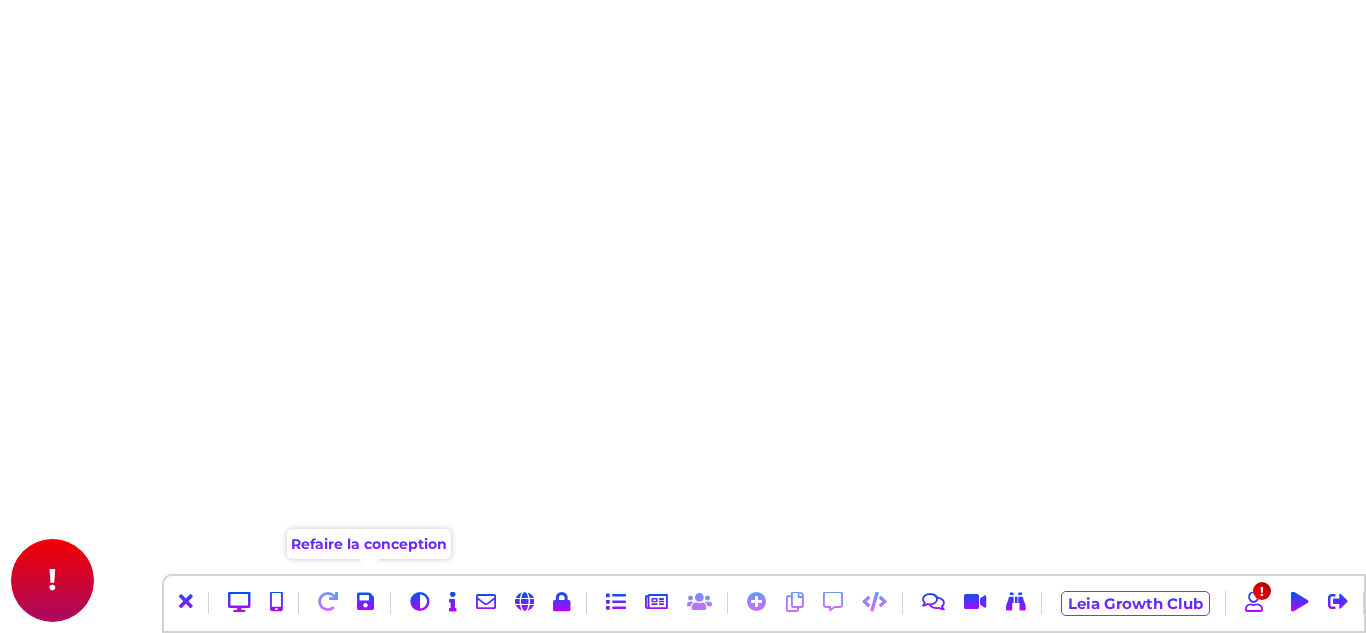 click at bounding box center (328, 602) 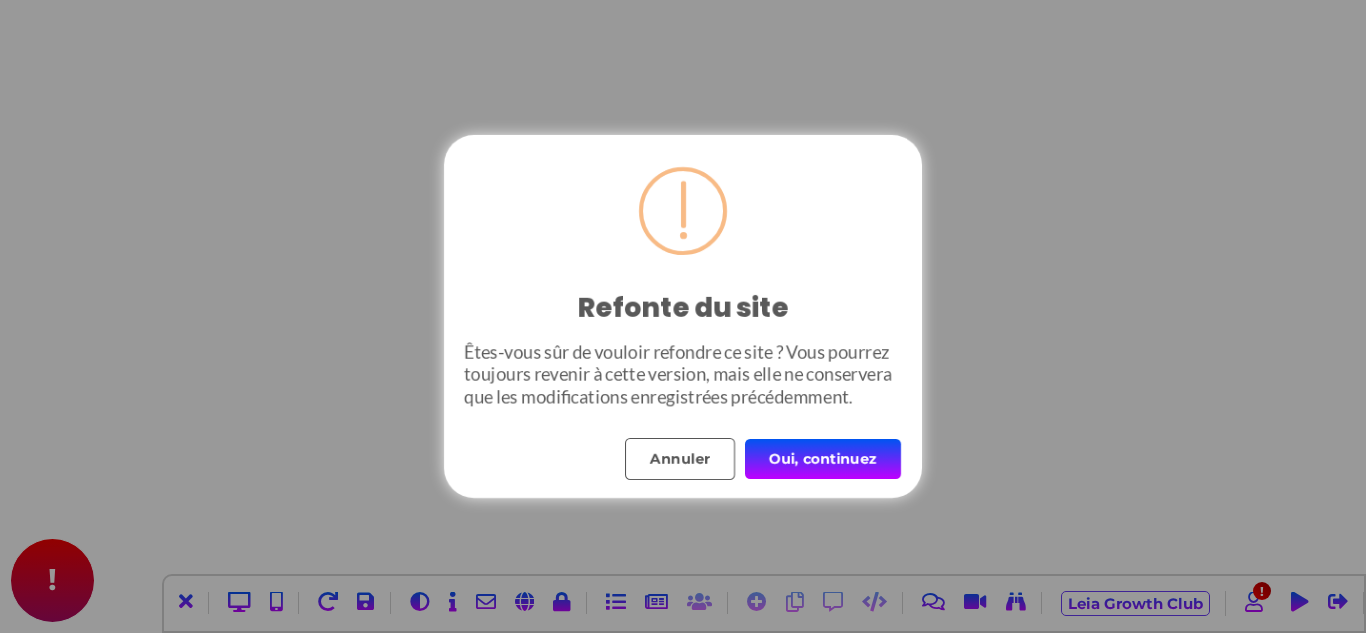 click on "Oui, continuez" at bounding box center (823, 459) 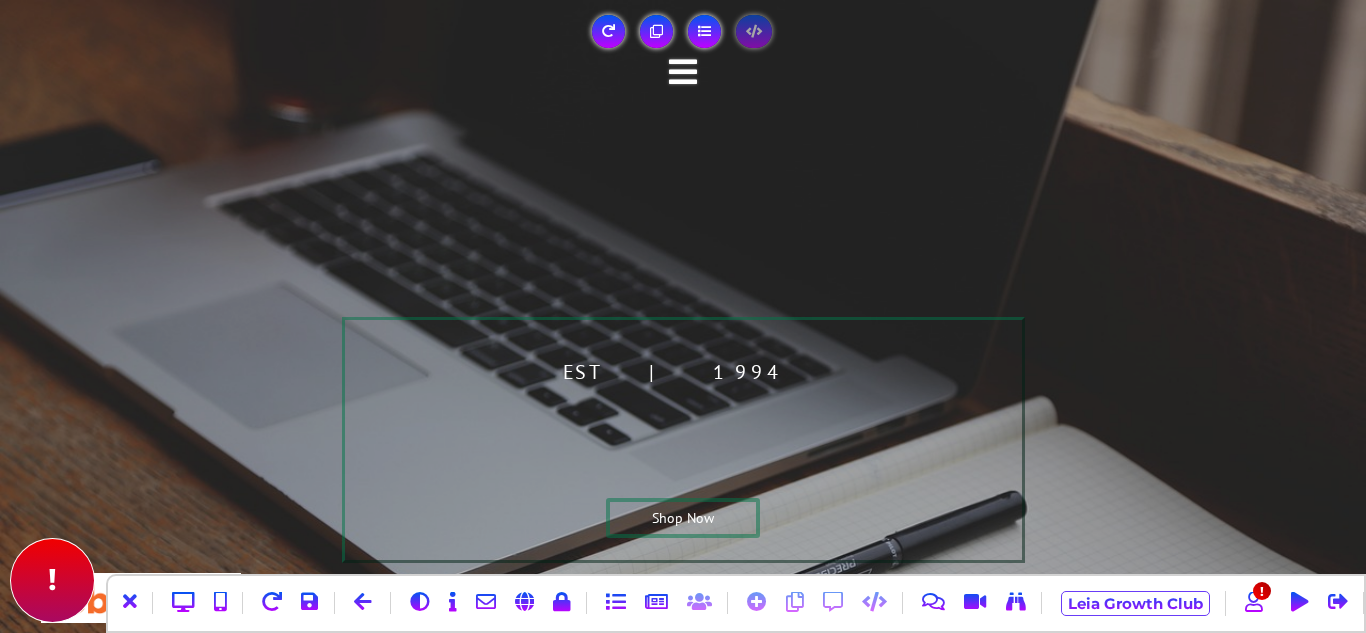 scroll, scrollTop: 0, scrollLeft: 0, axis: both 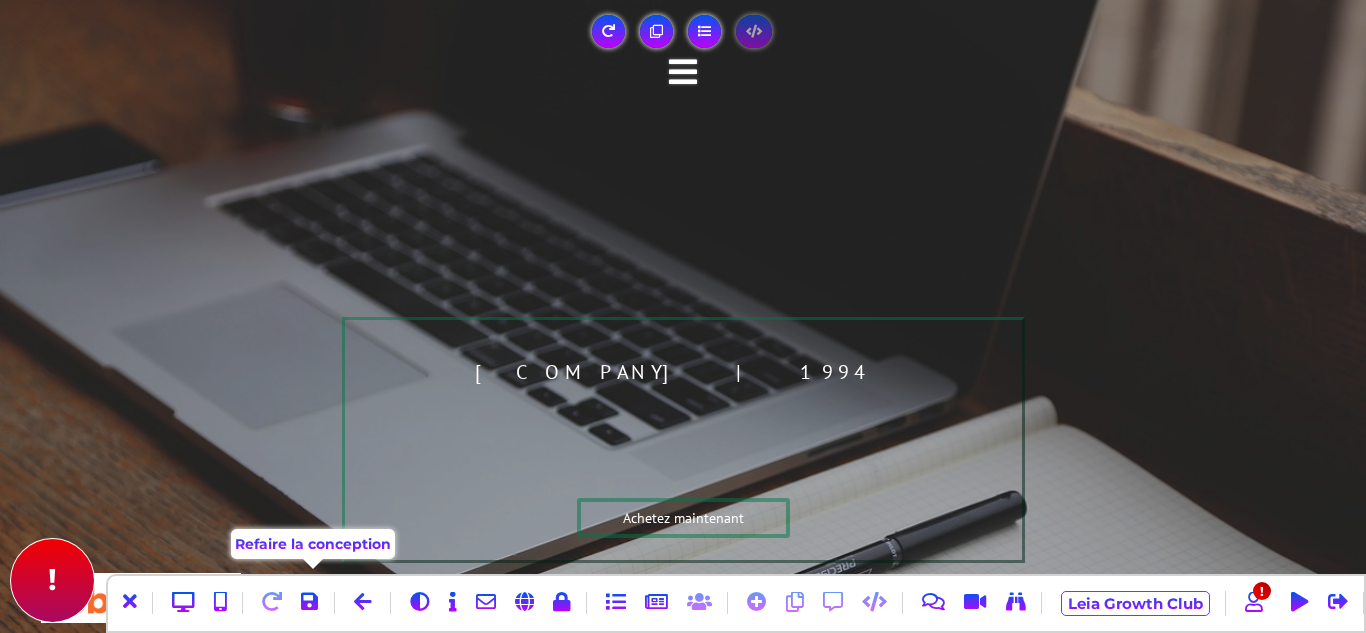 click at bounding box center (272, 602) 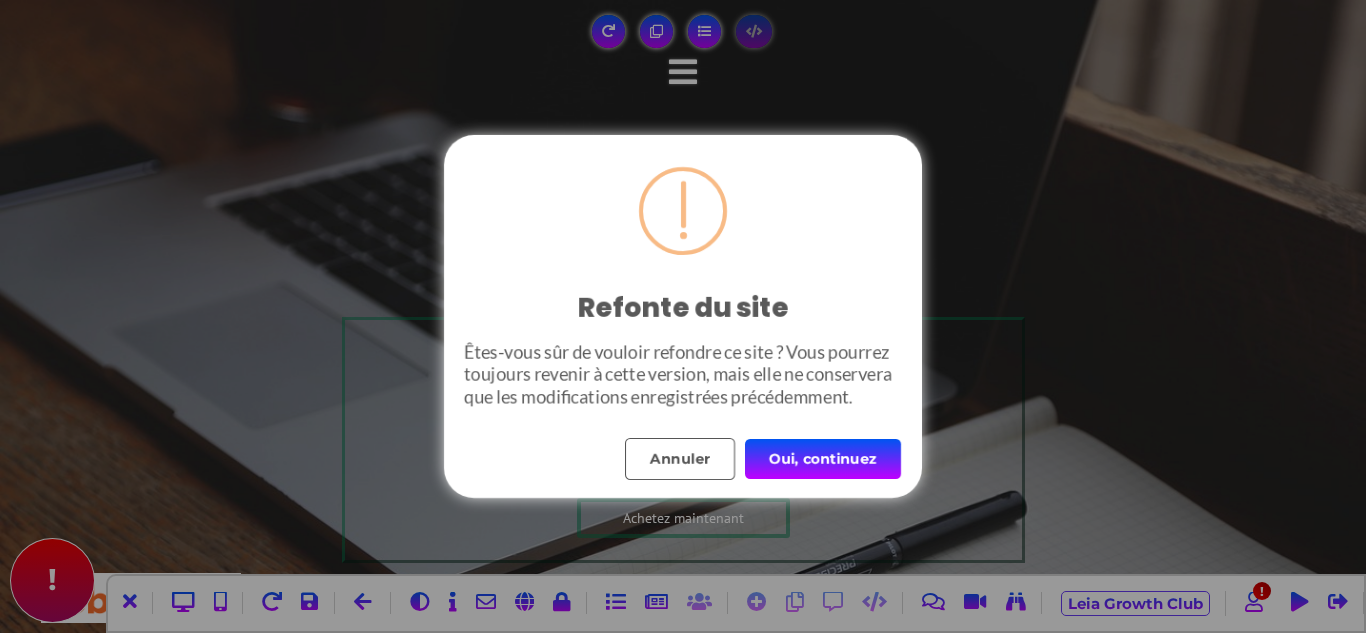 click on "Oui, continuez" at bounding box center (823, 459) 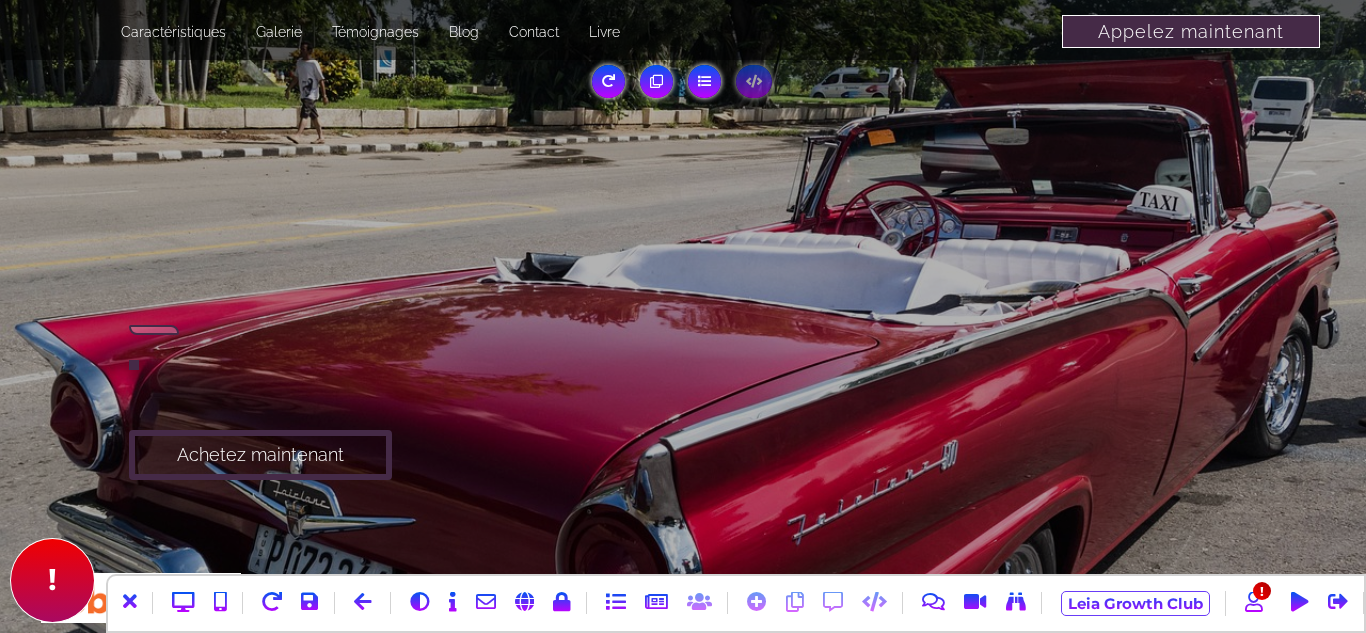 scroll, scrollTop: 0, scrollLeft: 0, axis: both 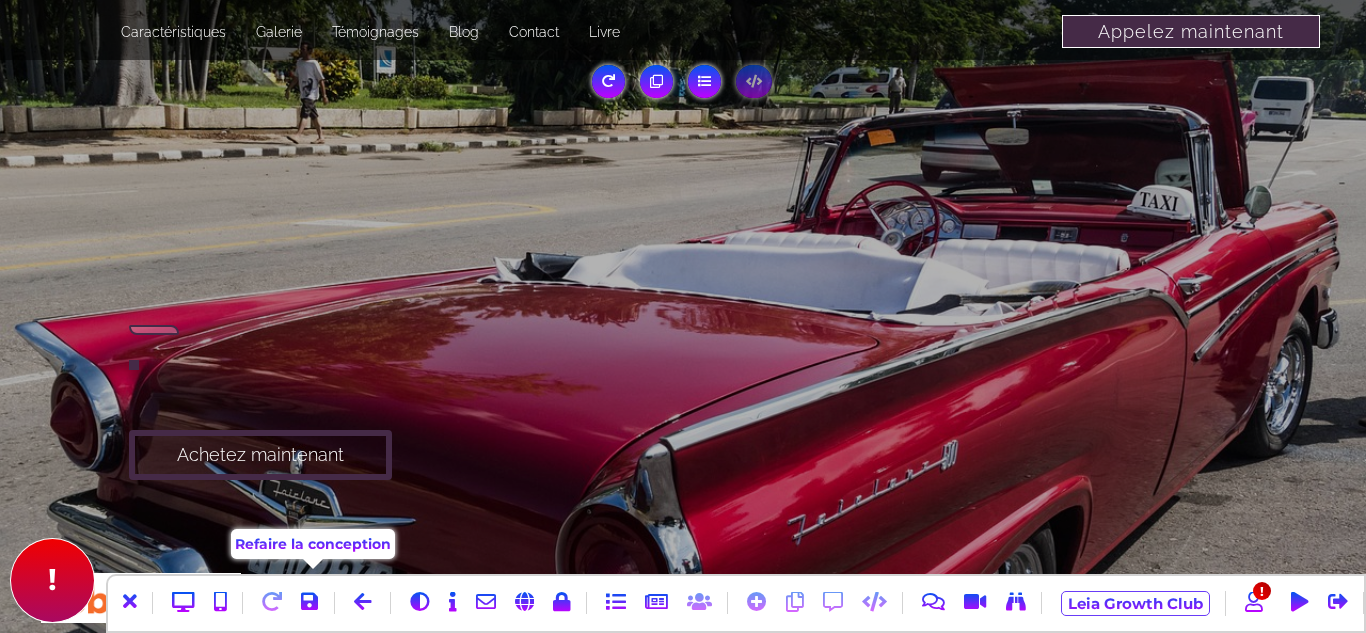 click at bounding box center (272, 602) 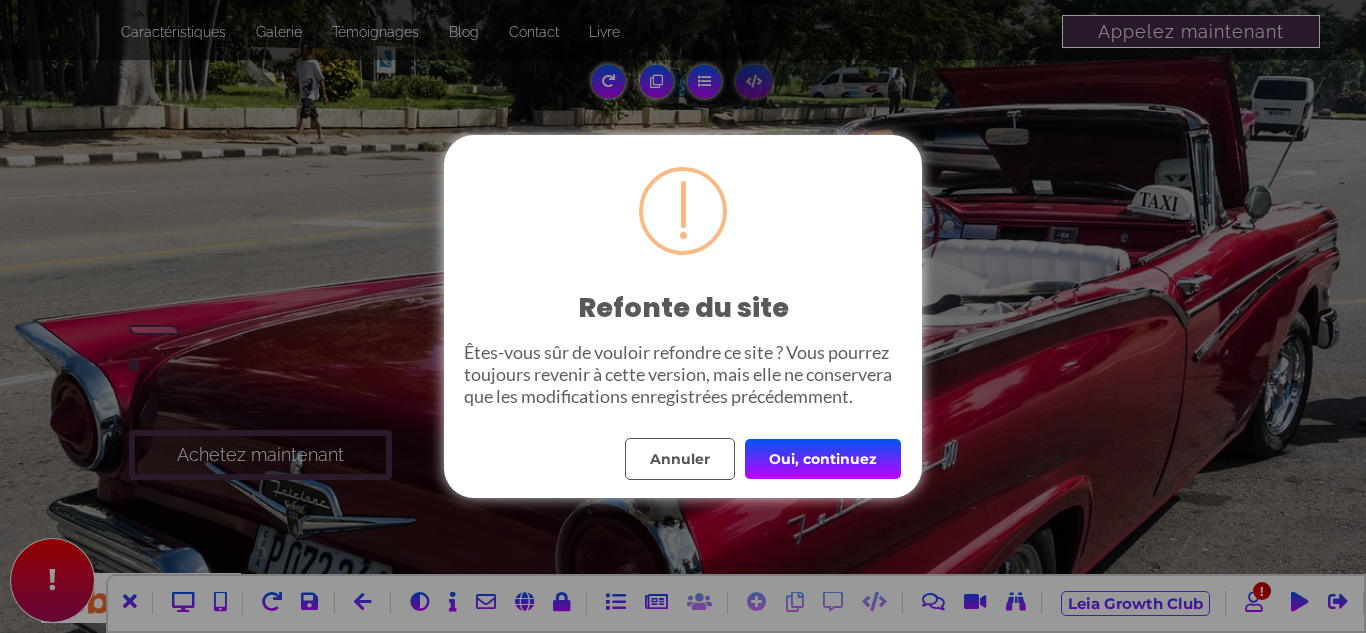 click on "Oui, continuez" at bounding box center (823, 459) 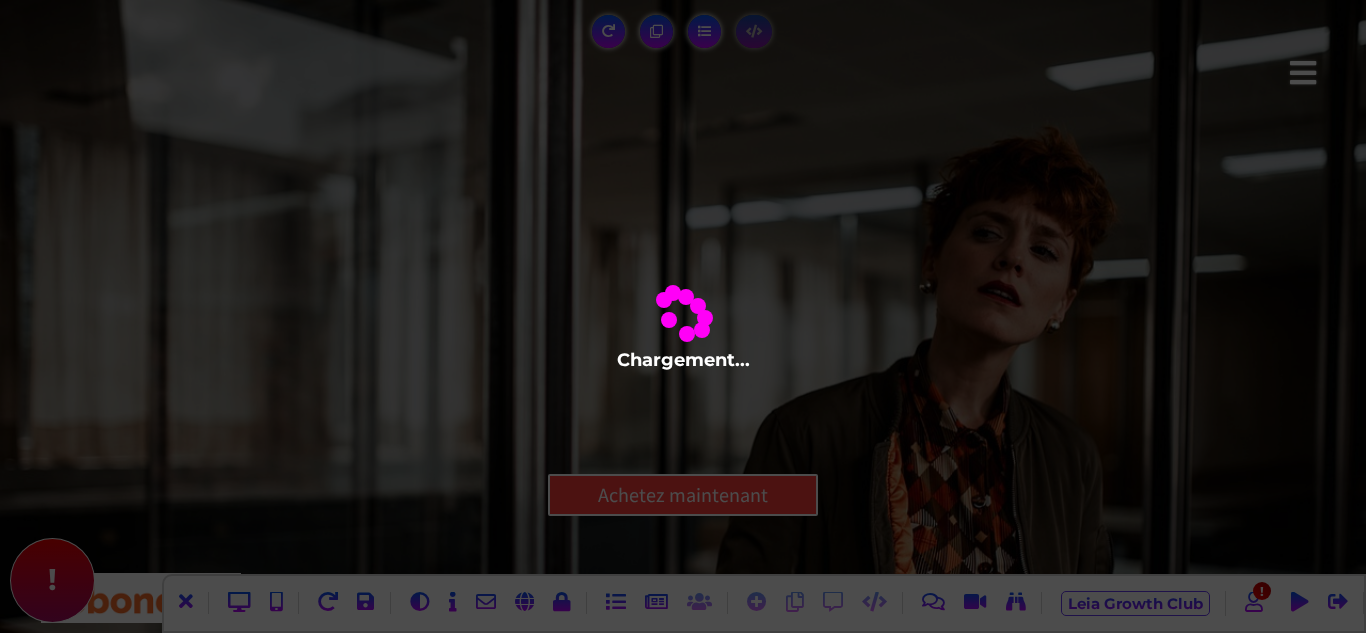scroll, scrollTop: 0, scrollLeft: 0, axis: both 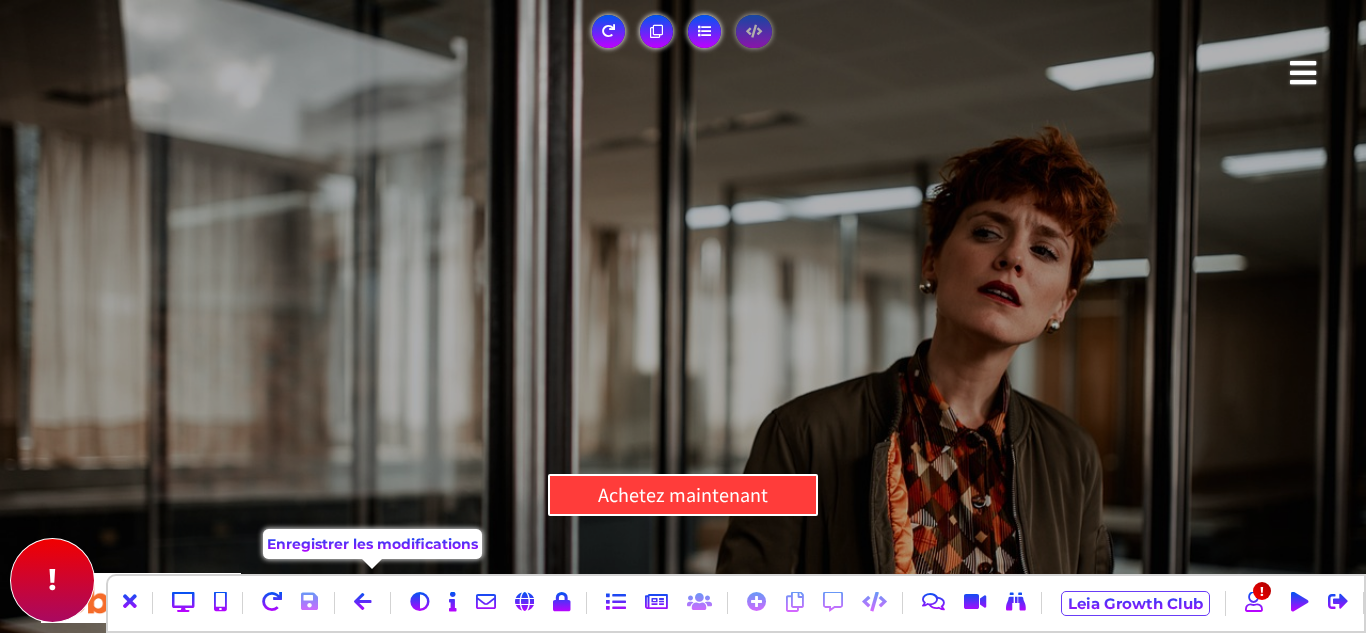 click at bounding box center (310, 602) 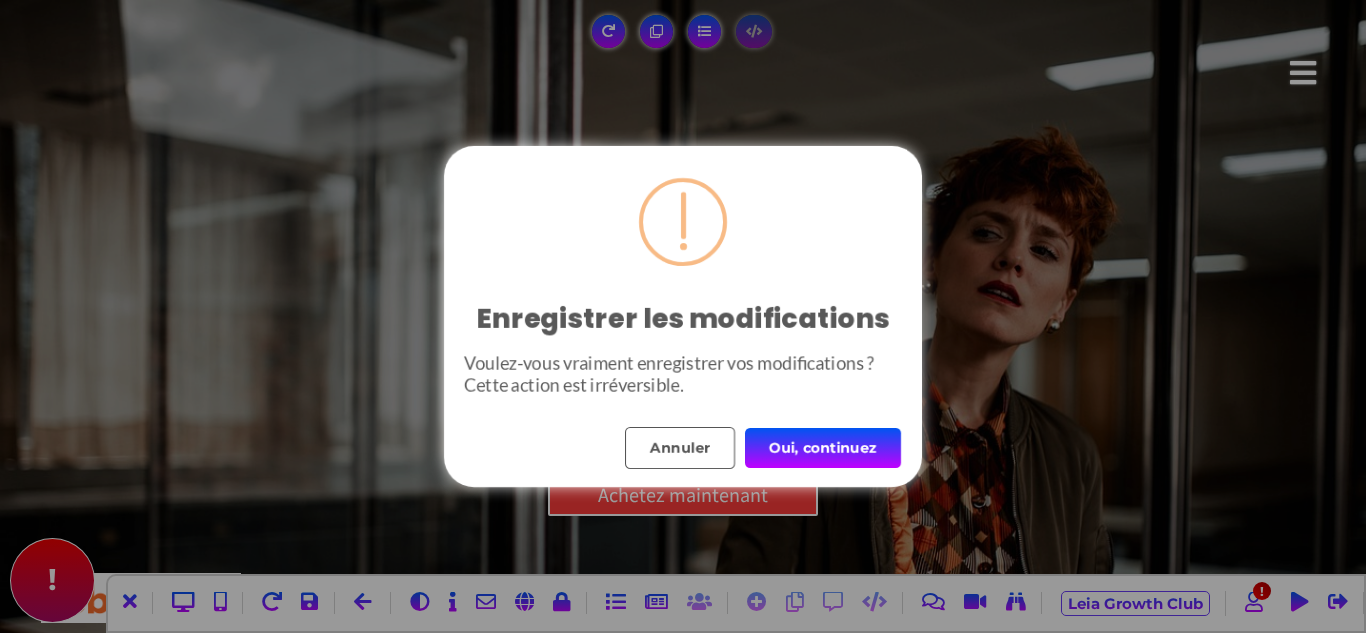 click on "Oui, continuez" at bounding box center [823, 448] 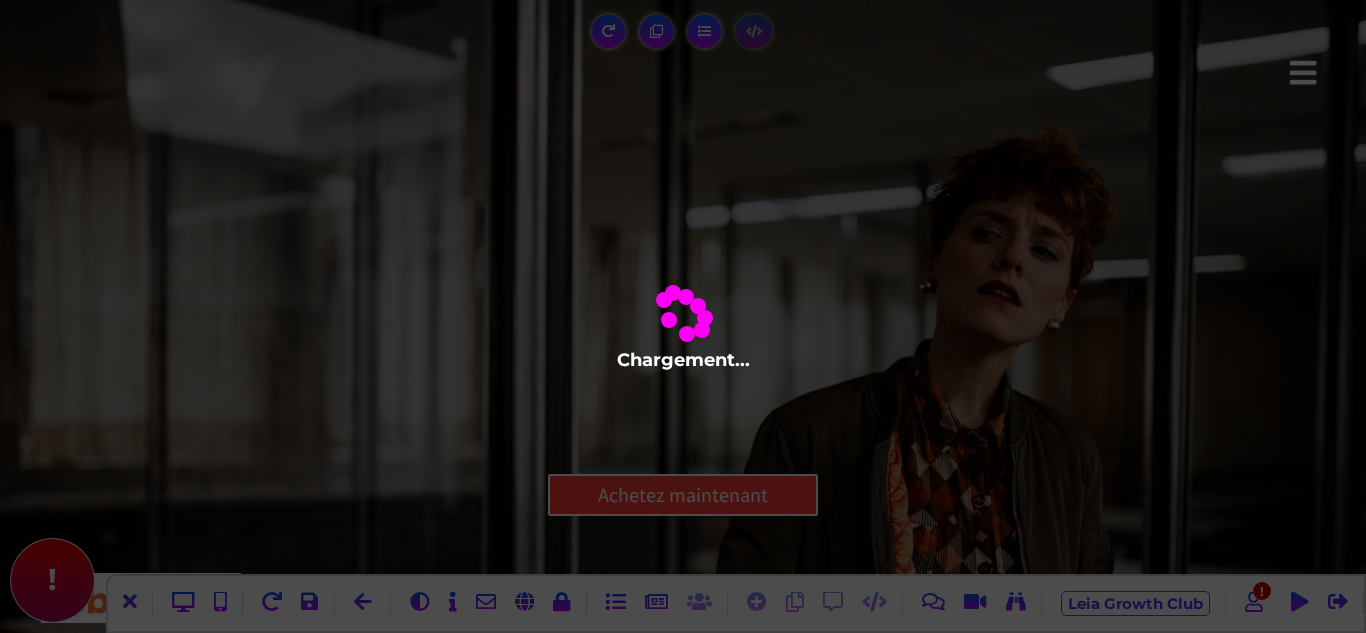 type 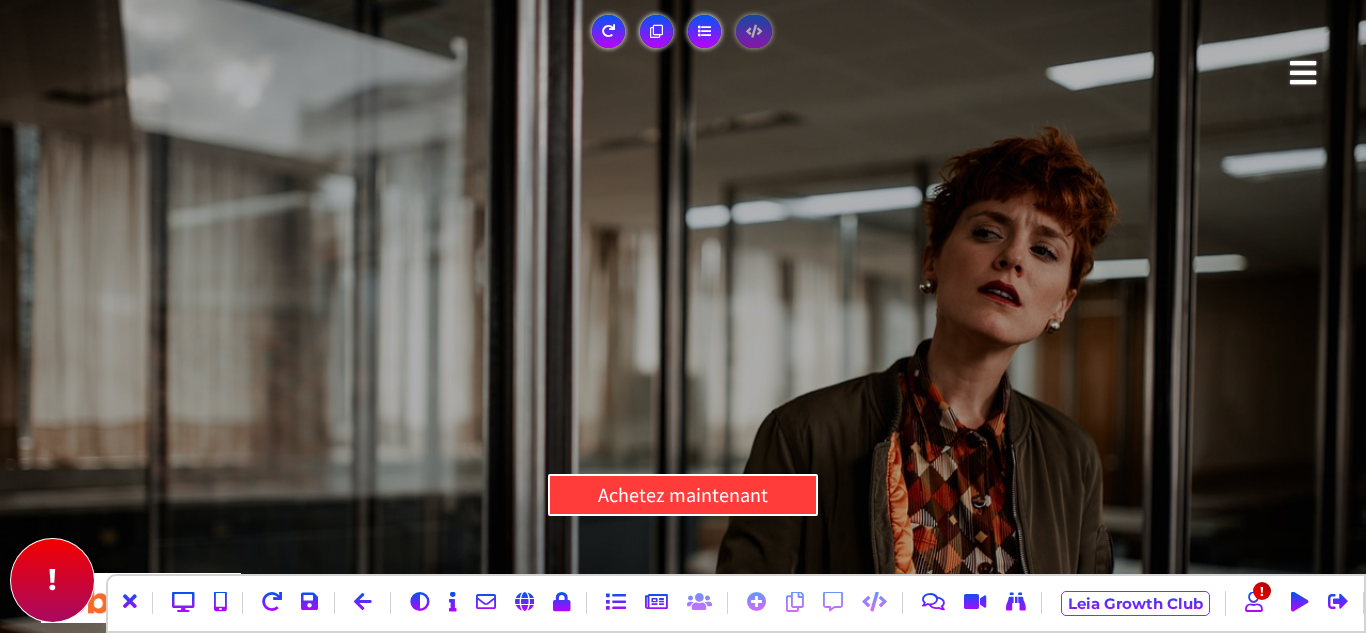 scroll, scrollTop: 0, scrollLeft: 0, axis: both 